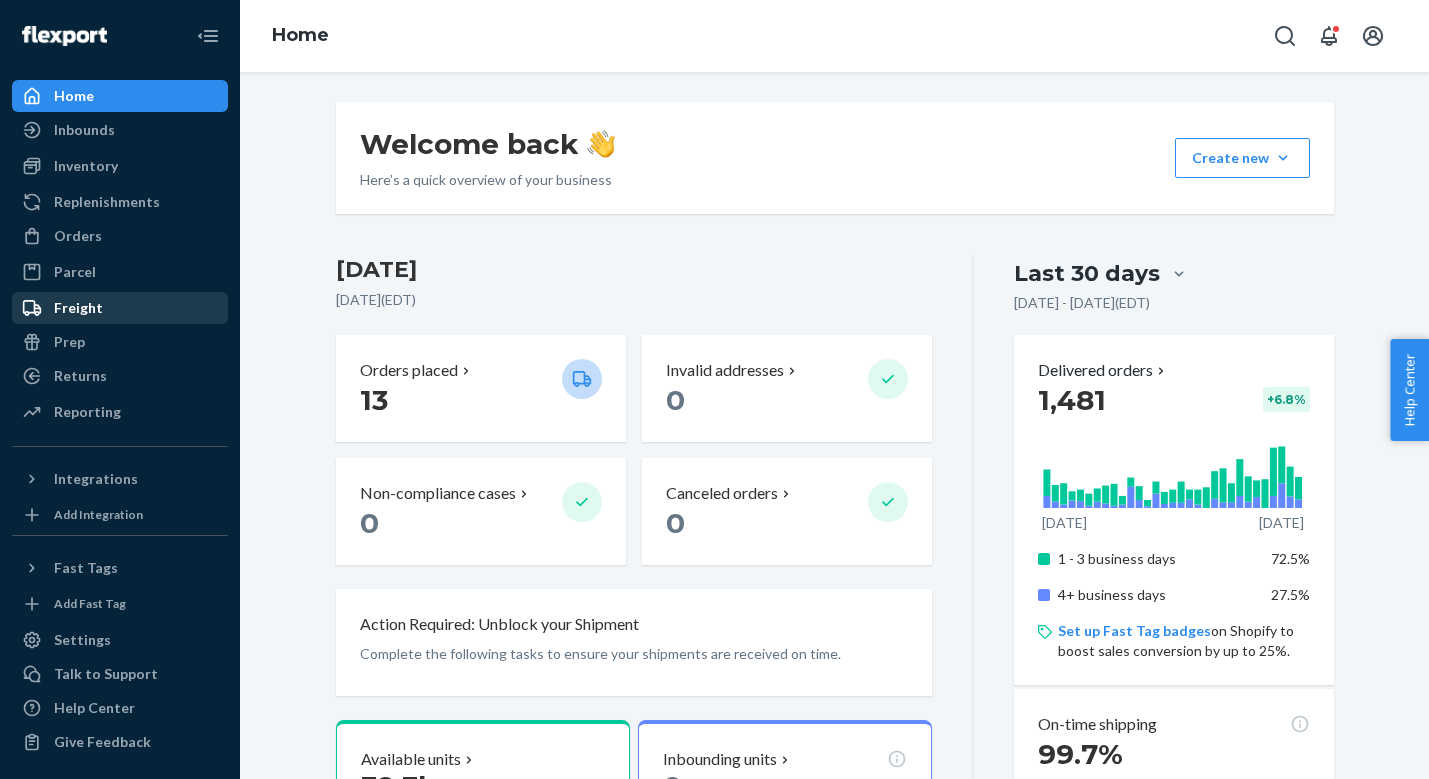 scroll, scrollTop: 0, scrollLeft: 0, axis: both 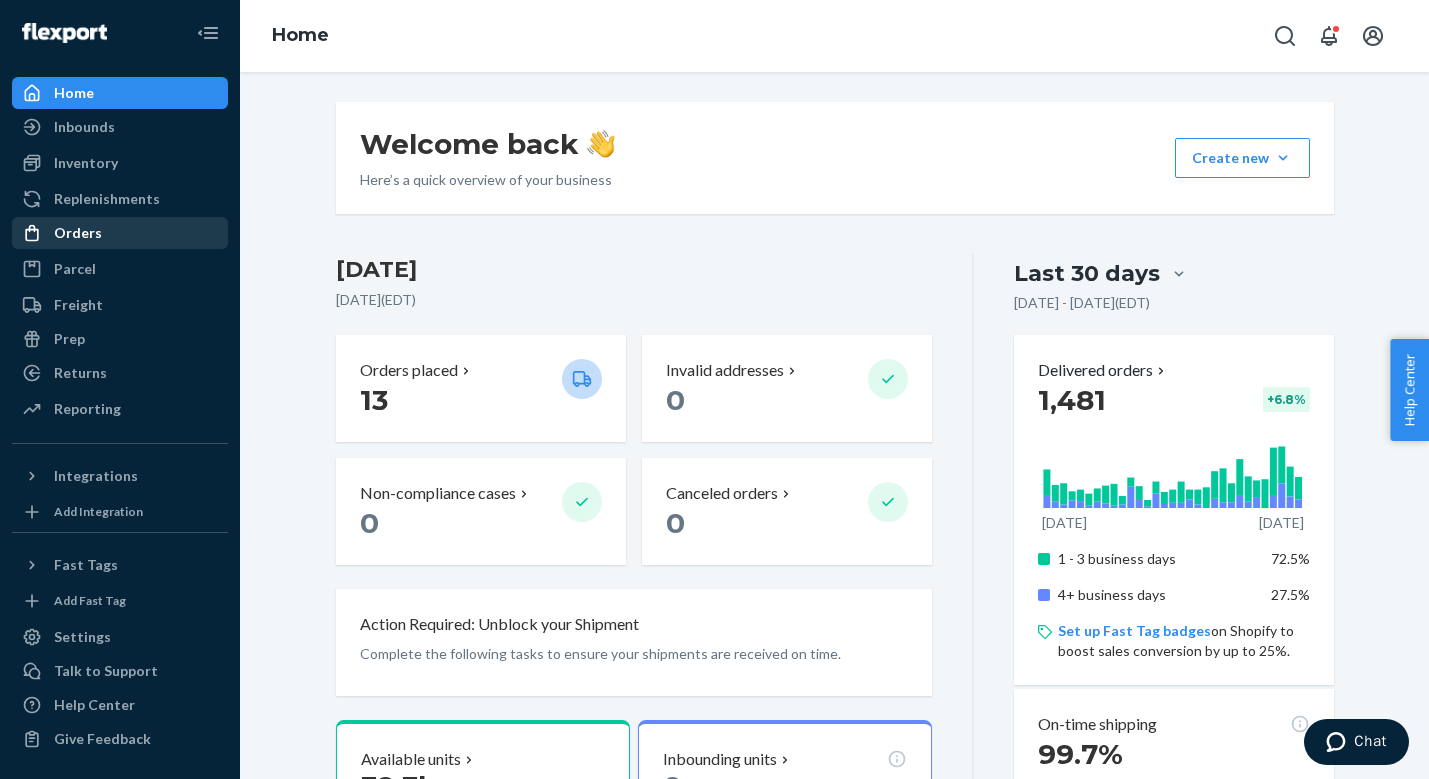 click on "Orders" at bounding box center [120, 233] 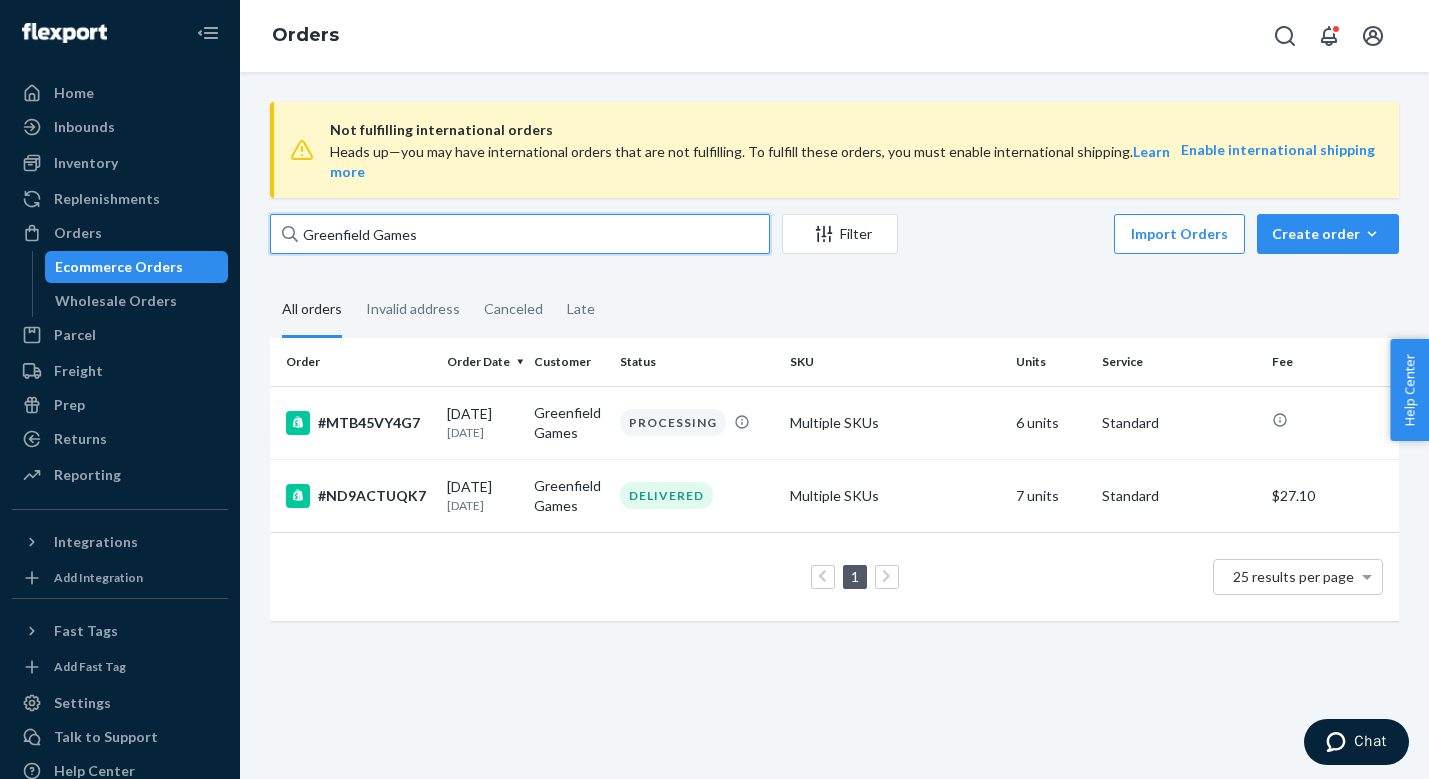click on "Greenfield Games" at bounding box center (520, 234) 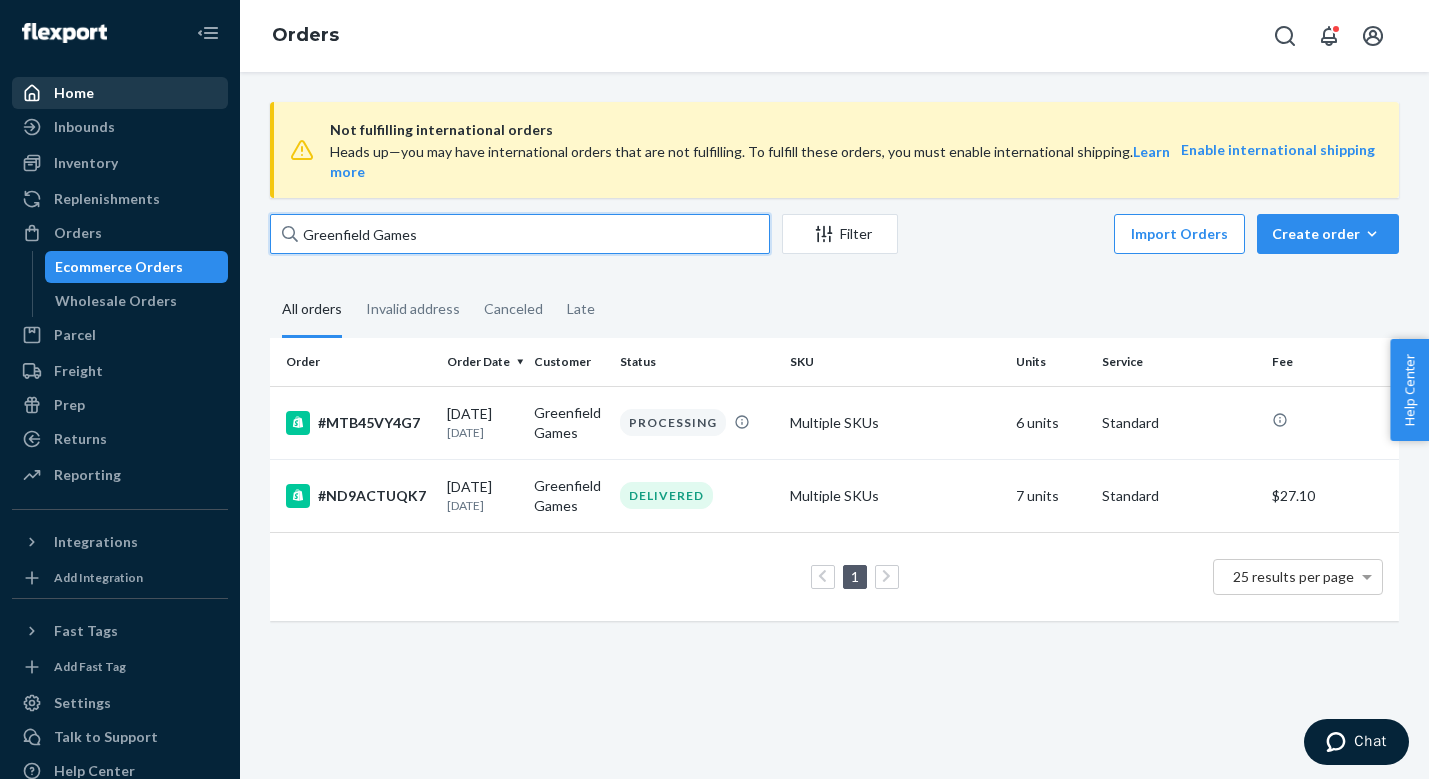 type on "Greenfield Games" 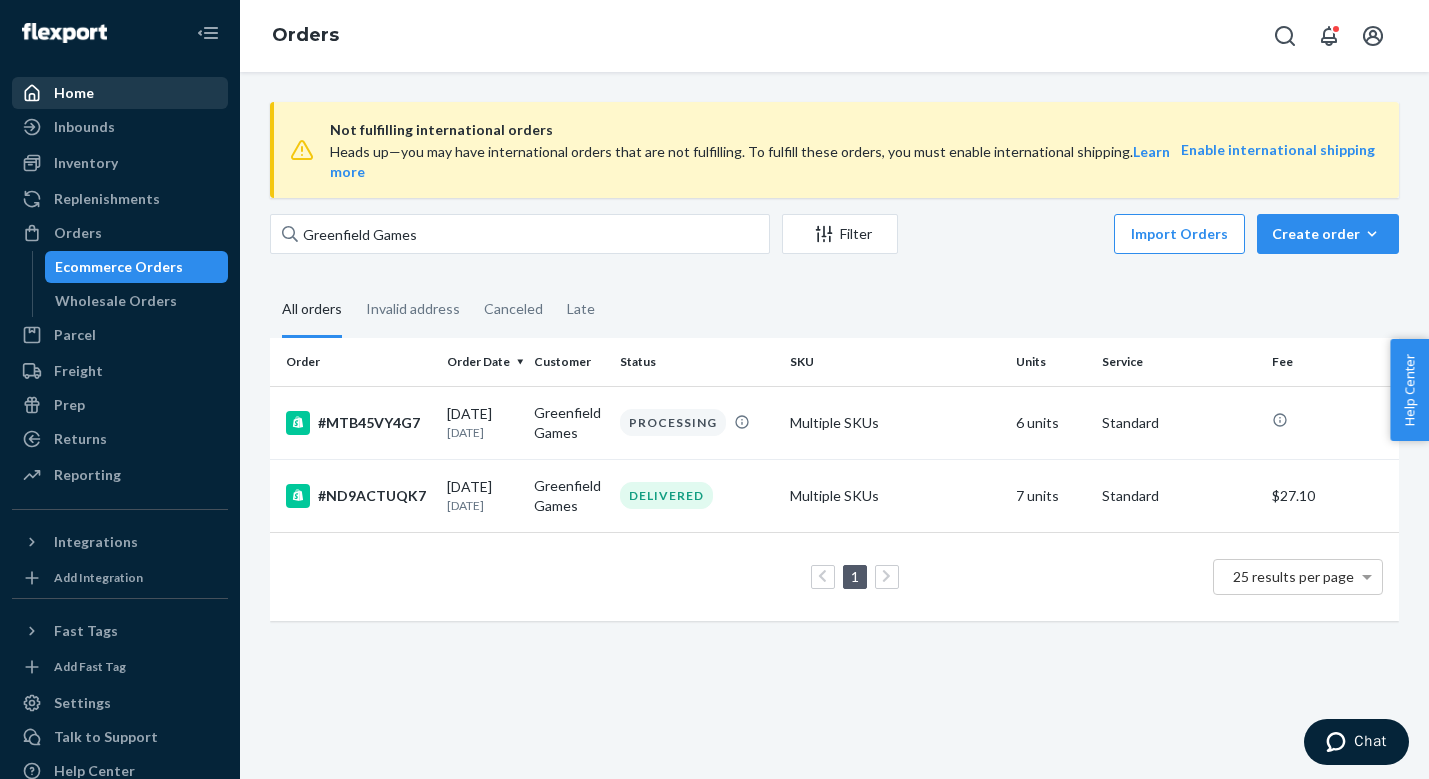 click on "Home" at bounding box center (120, 93) 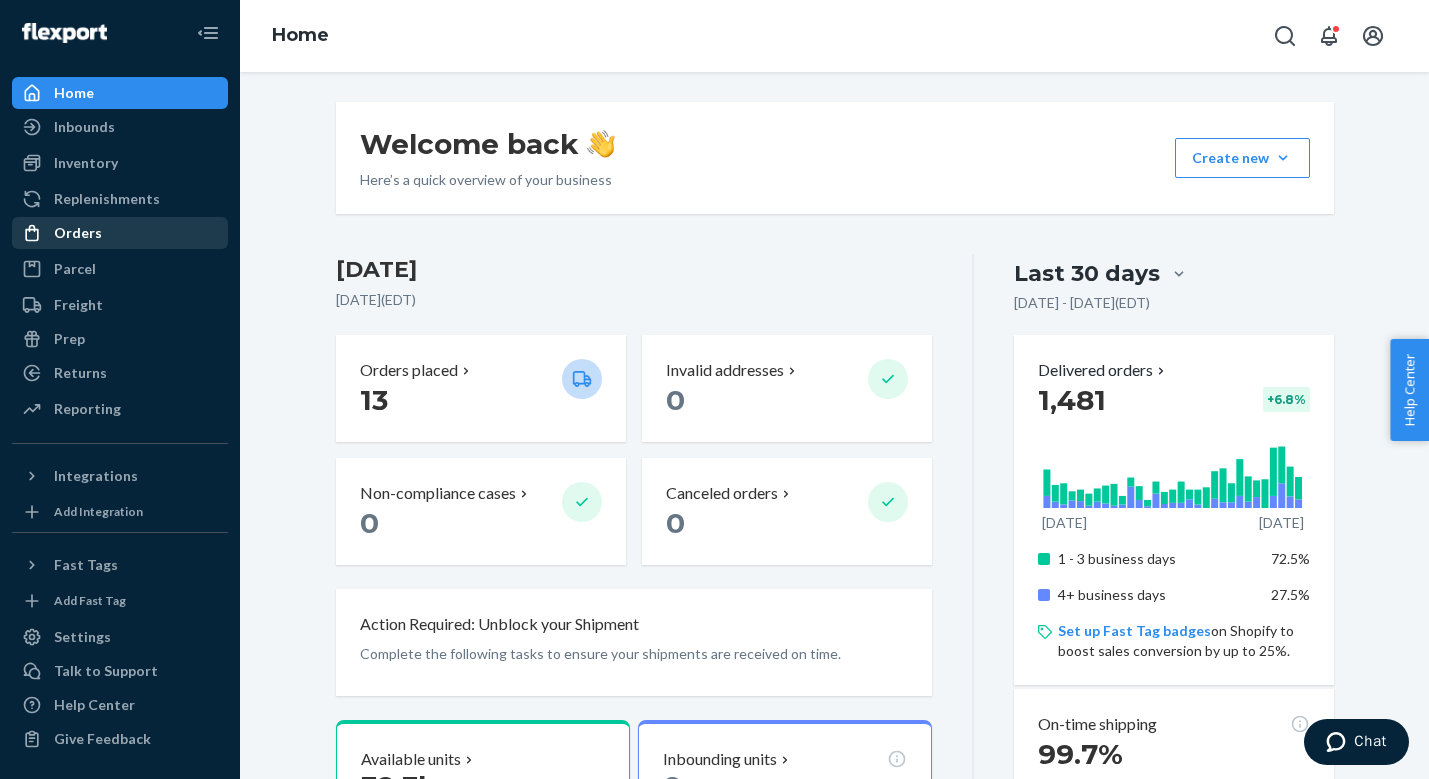 click on "Orders" at bounding box center (78, 233) 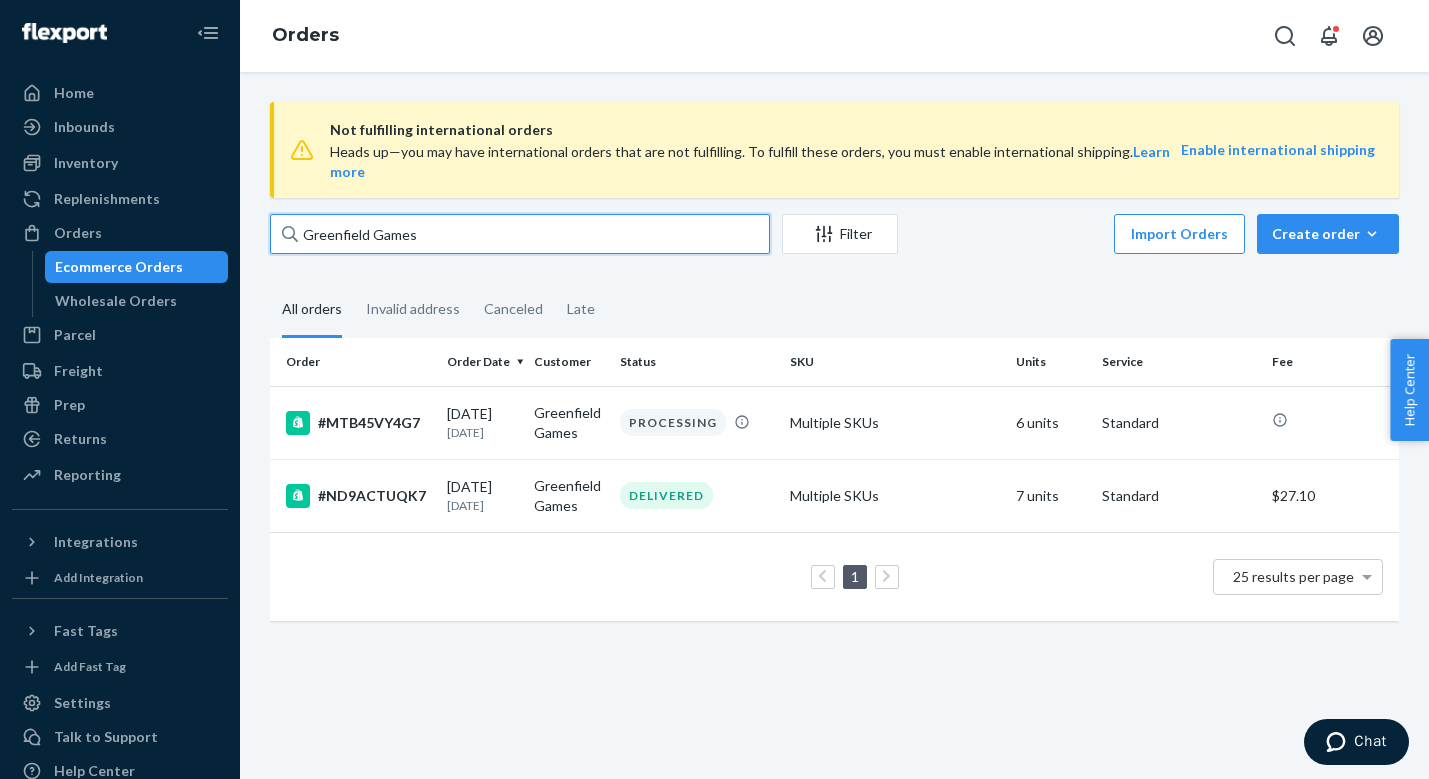 click on "Greenfield Games" at bounding box center [520, 234] 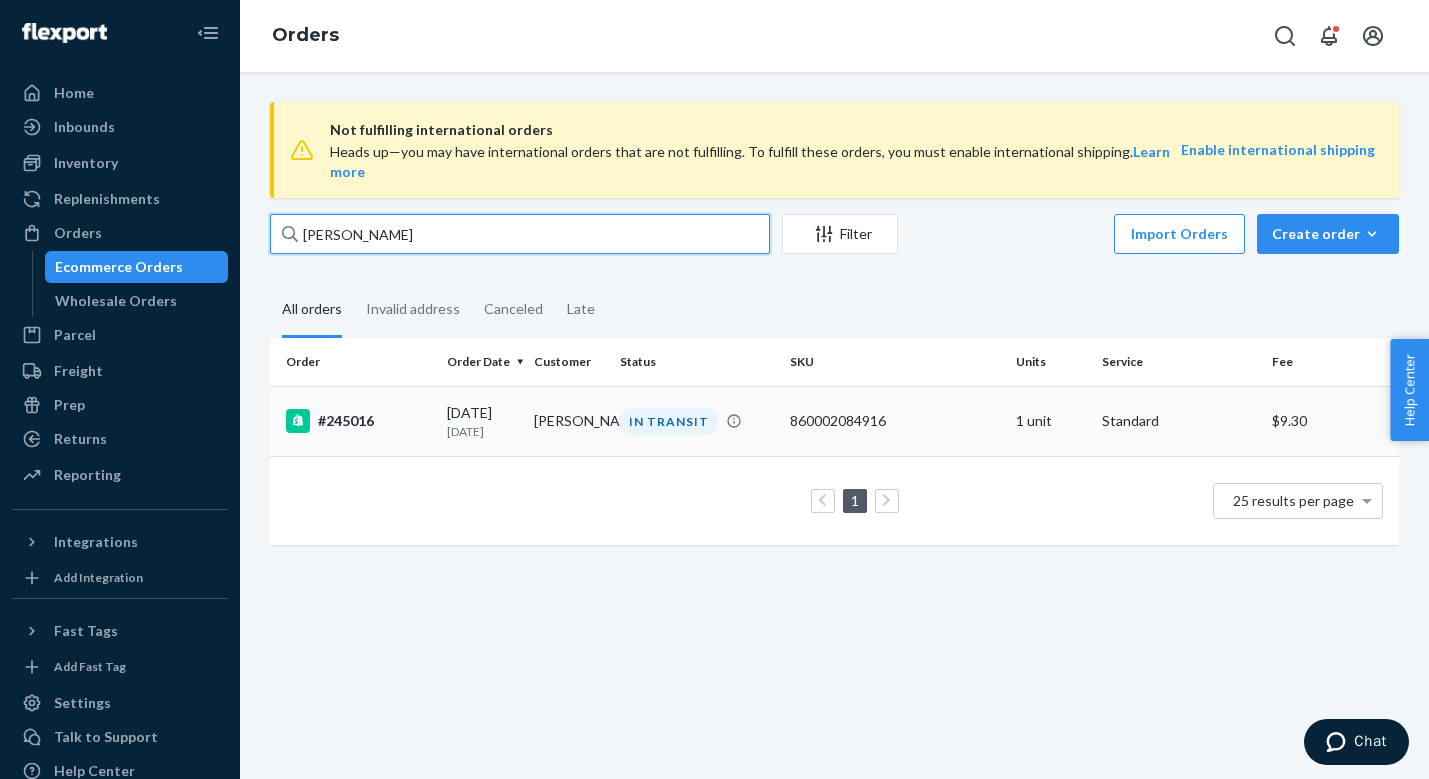 type on "[PERSON_NAME]" 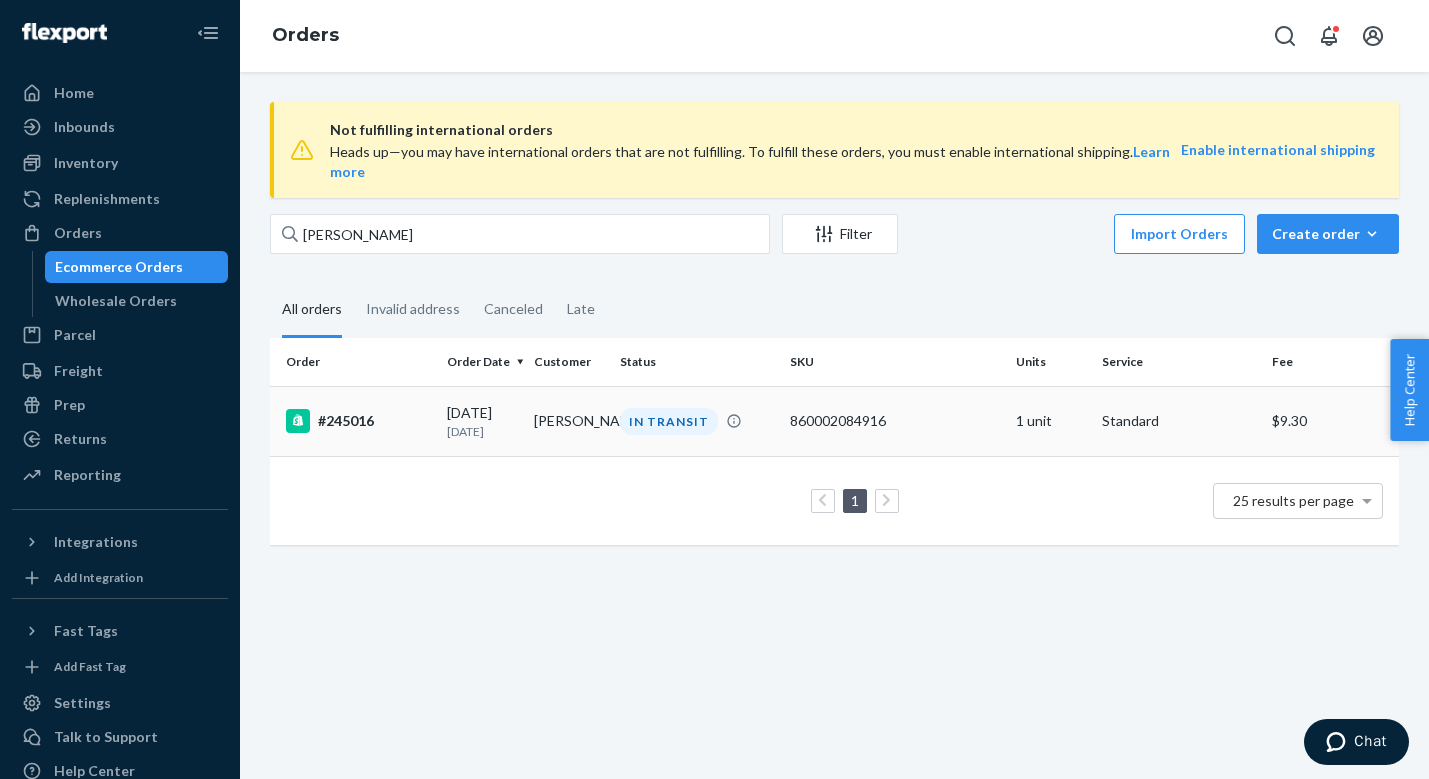 click on "#245016" at bounding box center (358, 421) 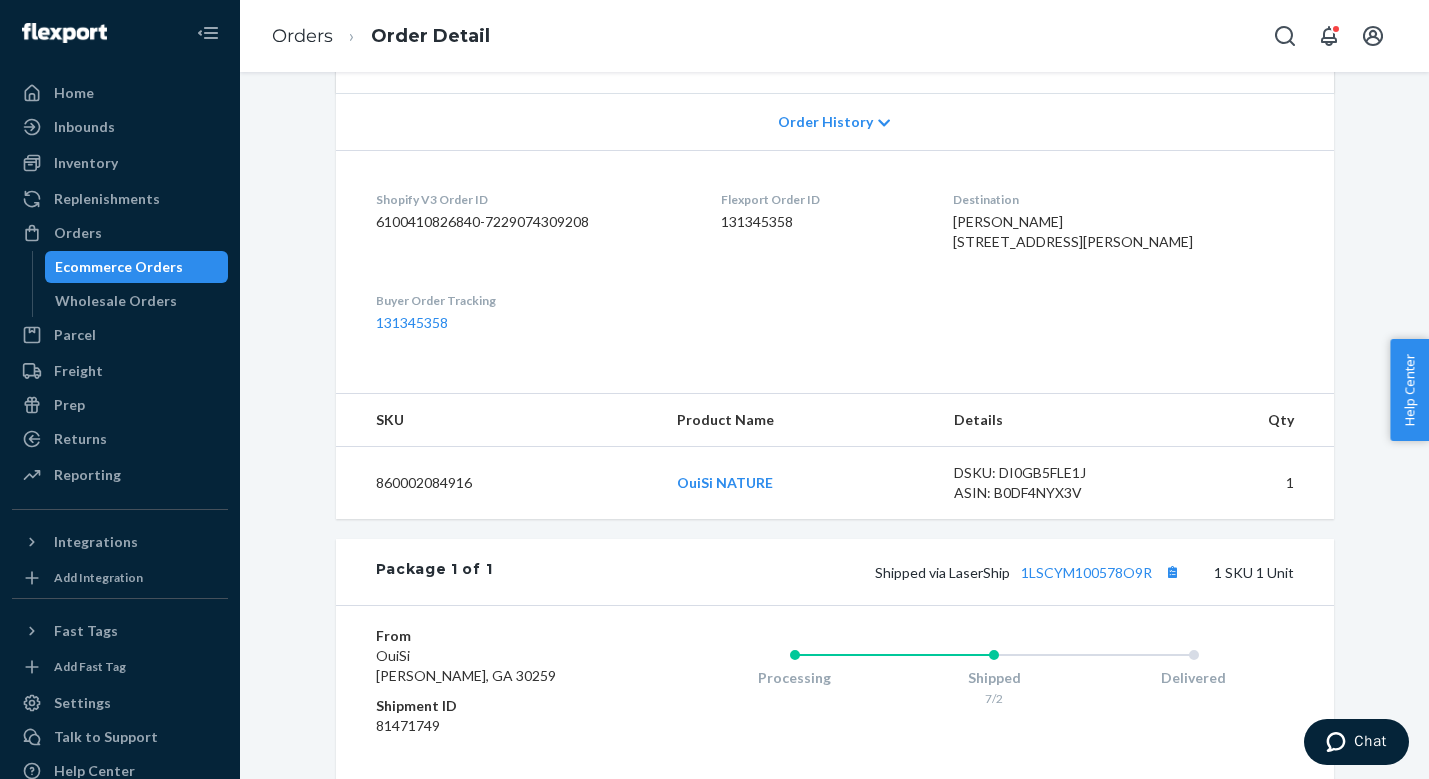 scroll, scrollTop: 492, scrollLeft: 0, axis: vertical 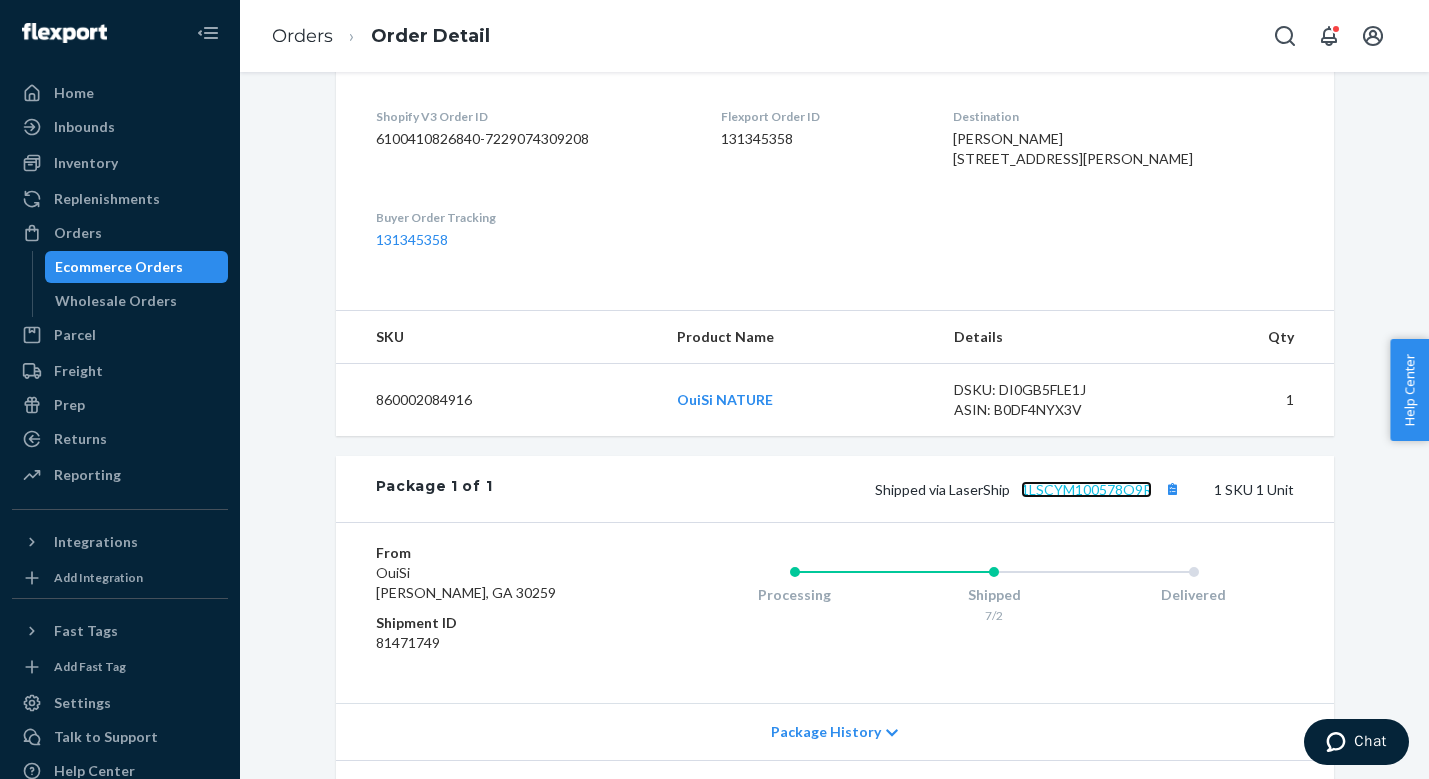 click on "1LSCYM100578O9R" at bounding box center [1086, 489] 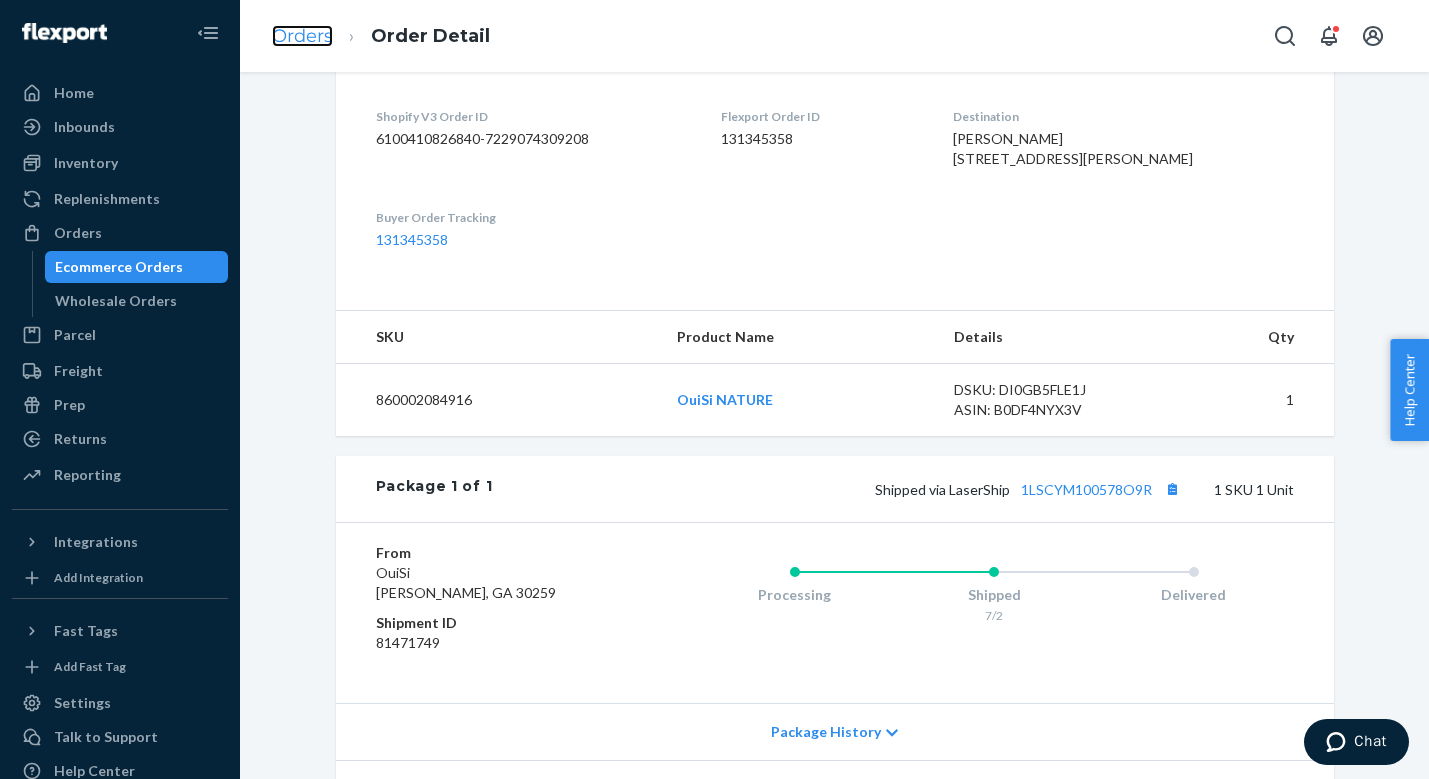 click on "Orders" at bounding box center [302, 36] 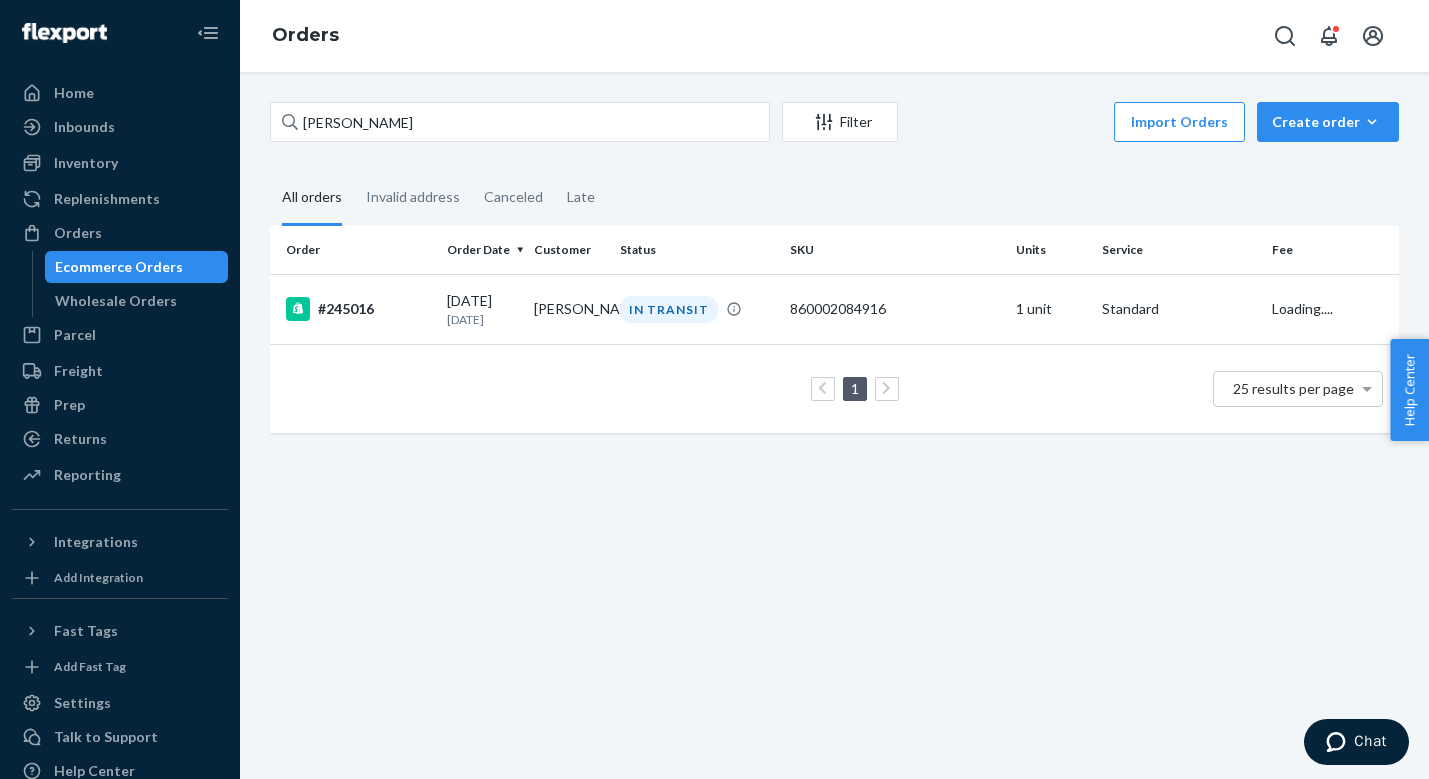 scroll, scrollTop: 0, scrollLeft: 0, axis: both 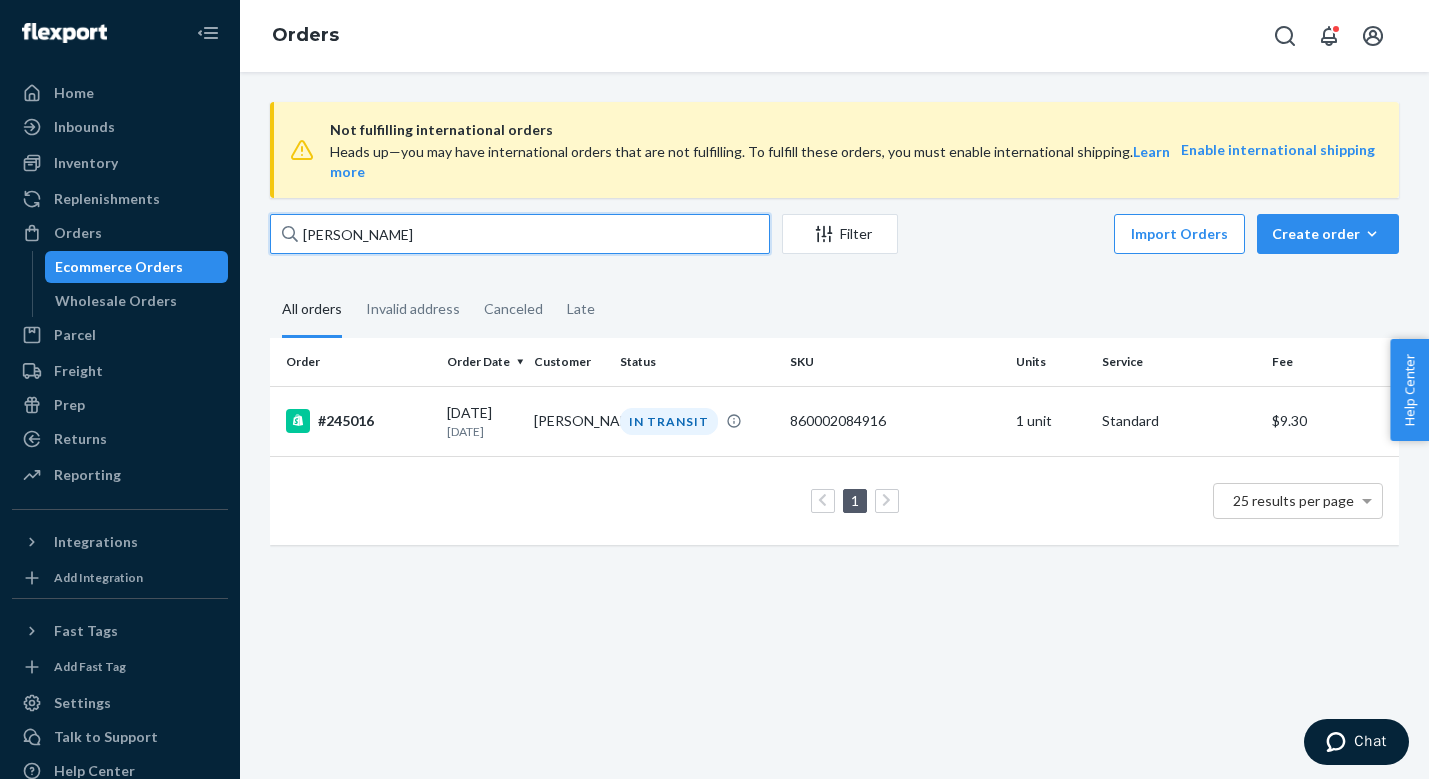 click on "[PERSON_NAME]" at bounding box center [520, 234] 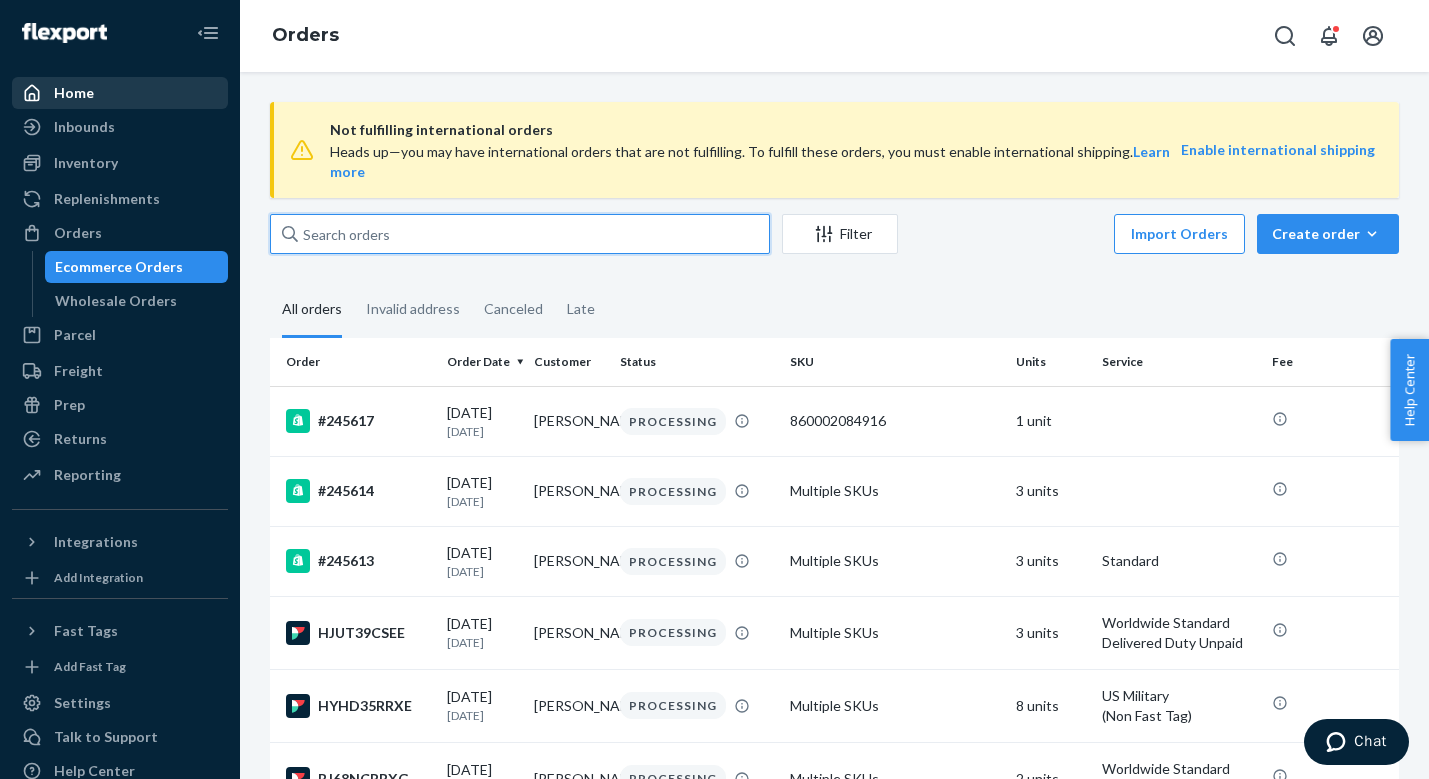 type 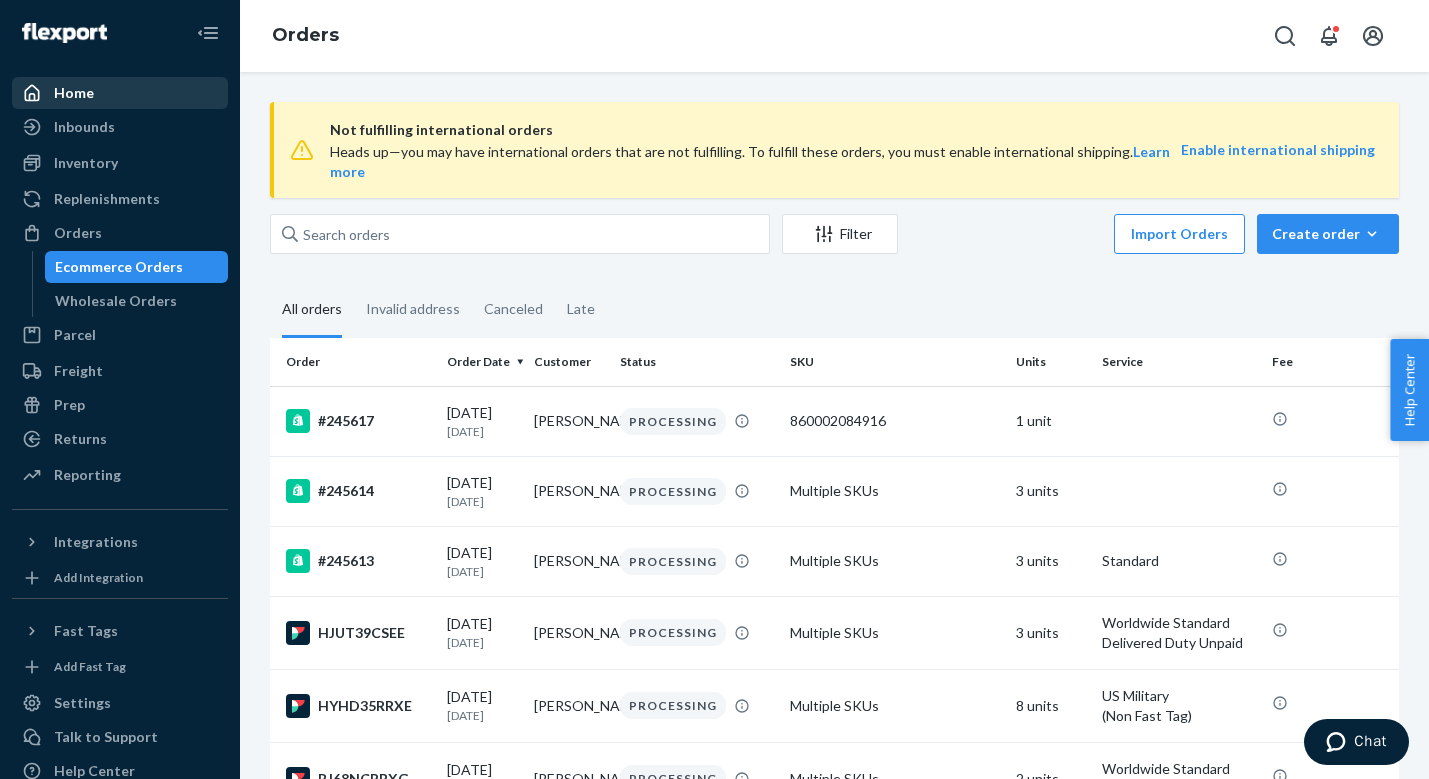 click on "Home" at bounding box center (120, 93) 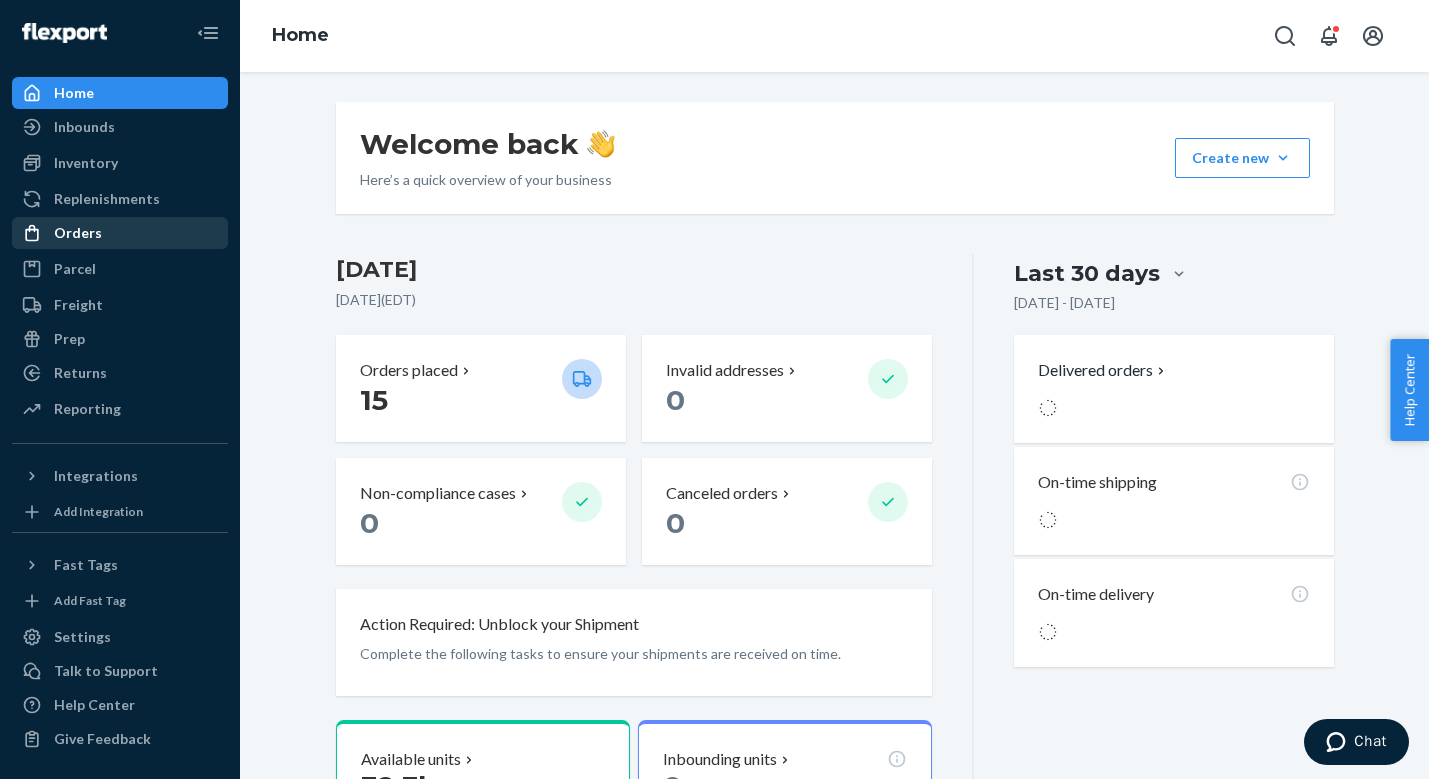 click on "Orders" at bounding box center (78, 233) 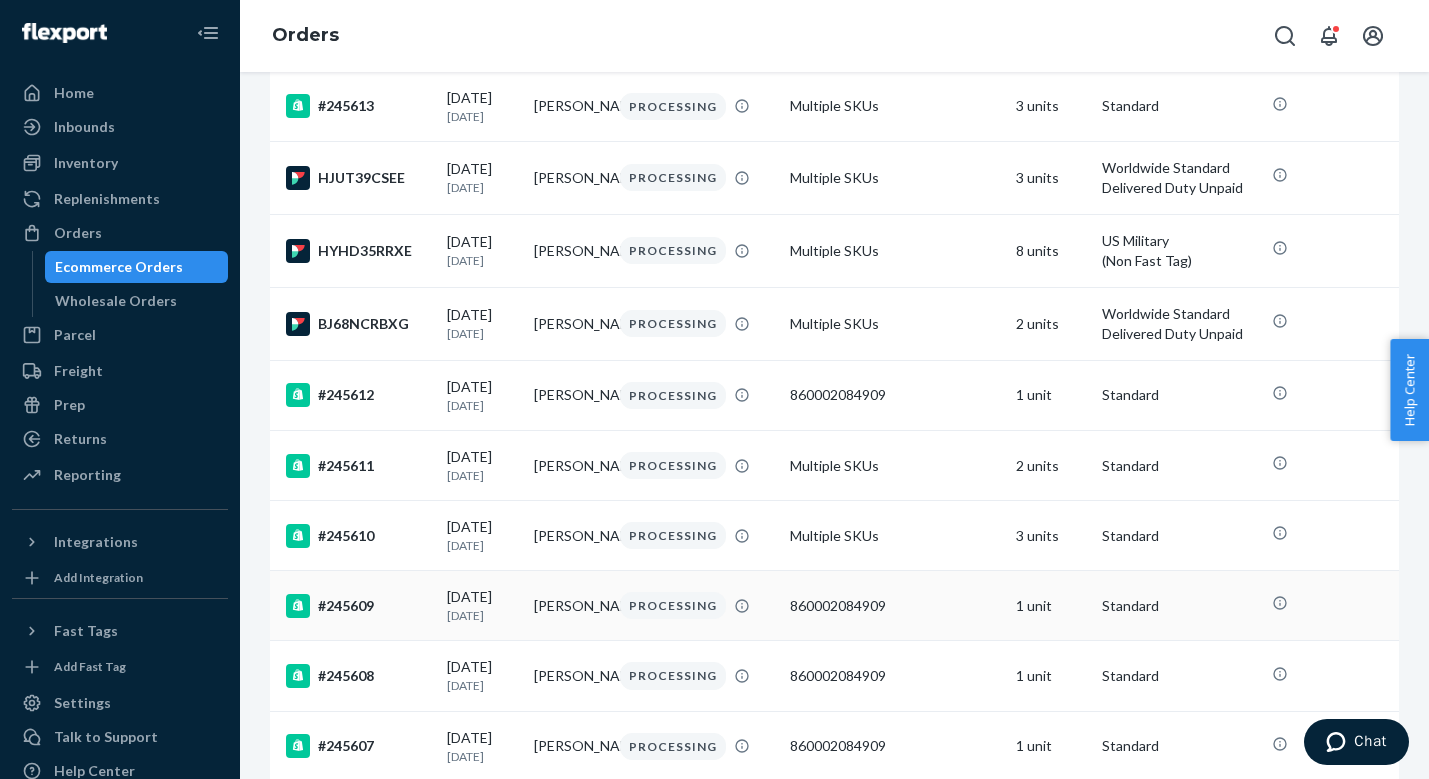 scroll, scrollTop: 458, scrollLeft: 0, axis: vertical 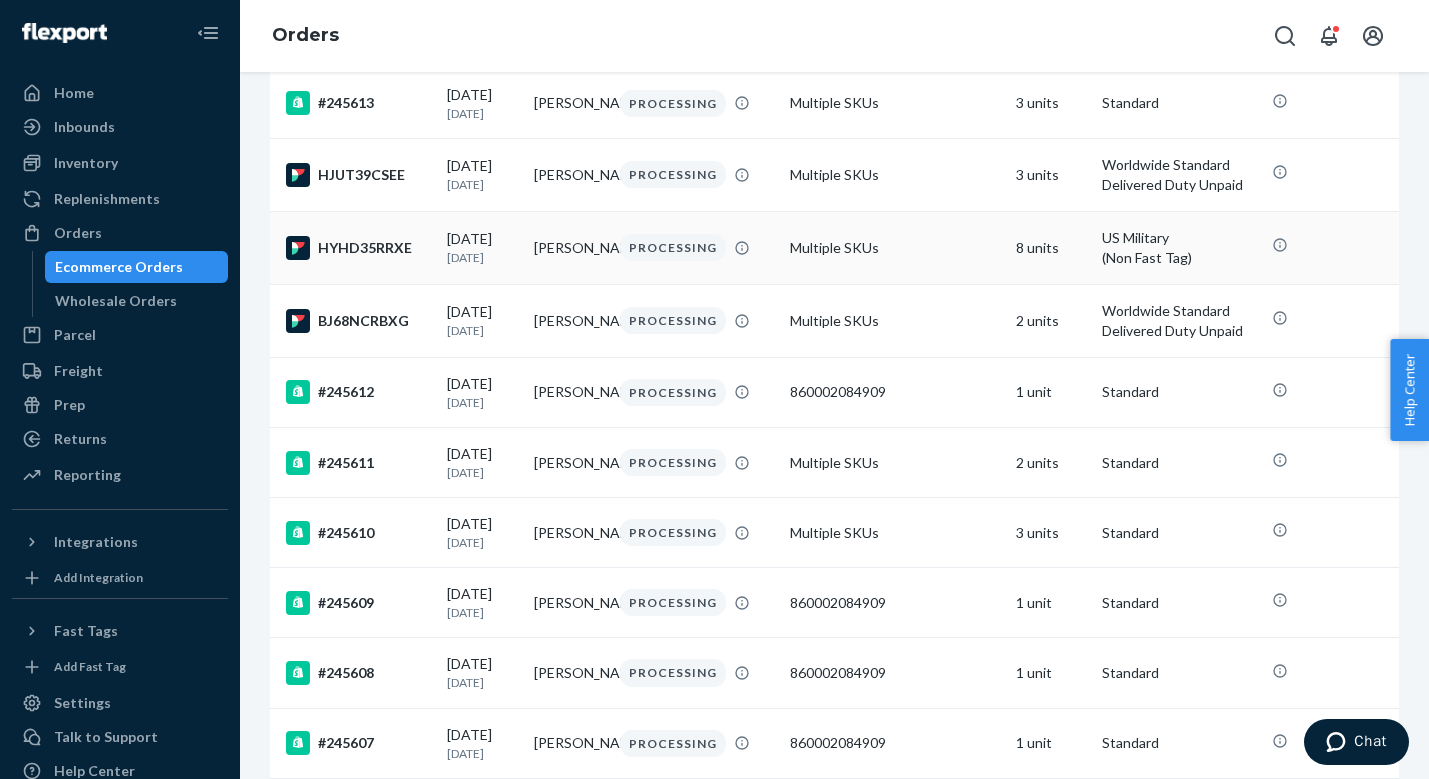click on "[DATE] [DATE]" at bounding box center (482, 247) 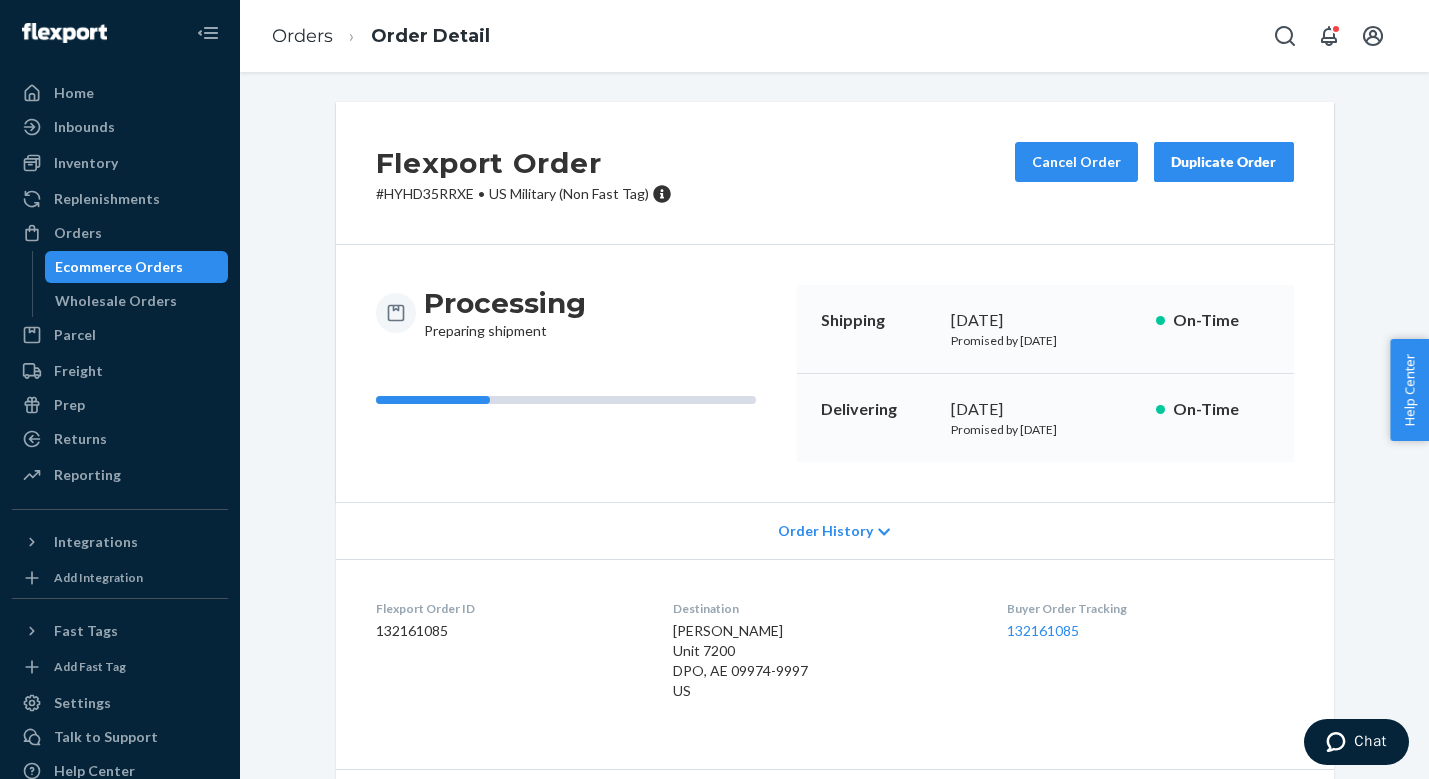 click on "[PERSON_NAME]
Unit 7200
DPO, AE 09974-9997
US" at bounding box center [740, 660] 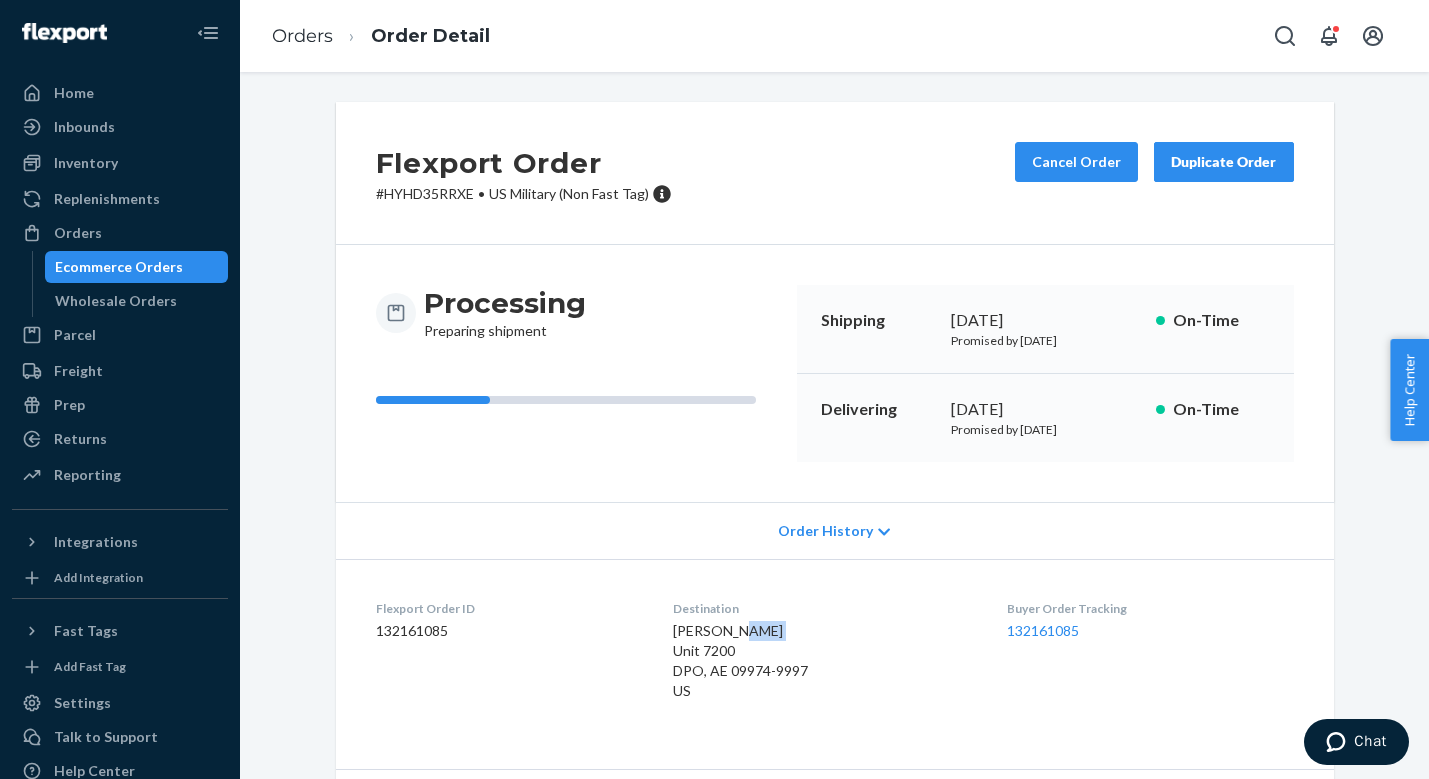 click on "[PERSON_NAME]
Unit 7200
DPO, AE 09974-9997
US" at bounding box center (740, 660) 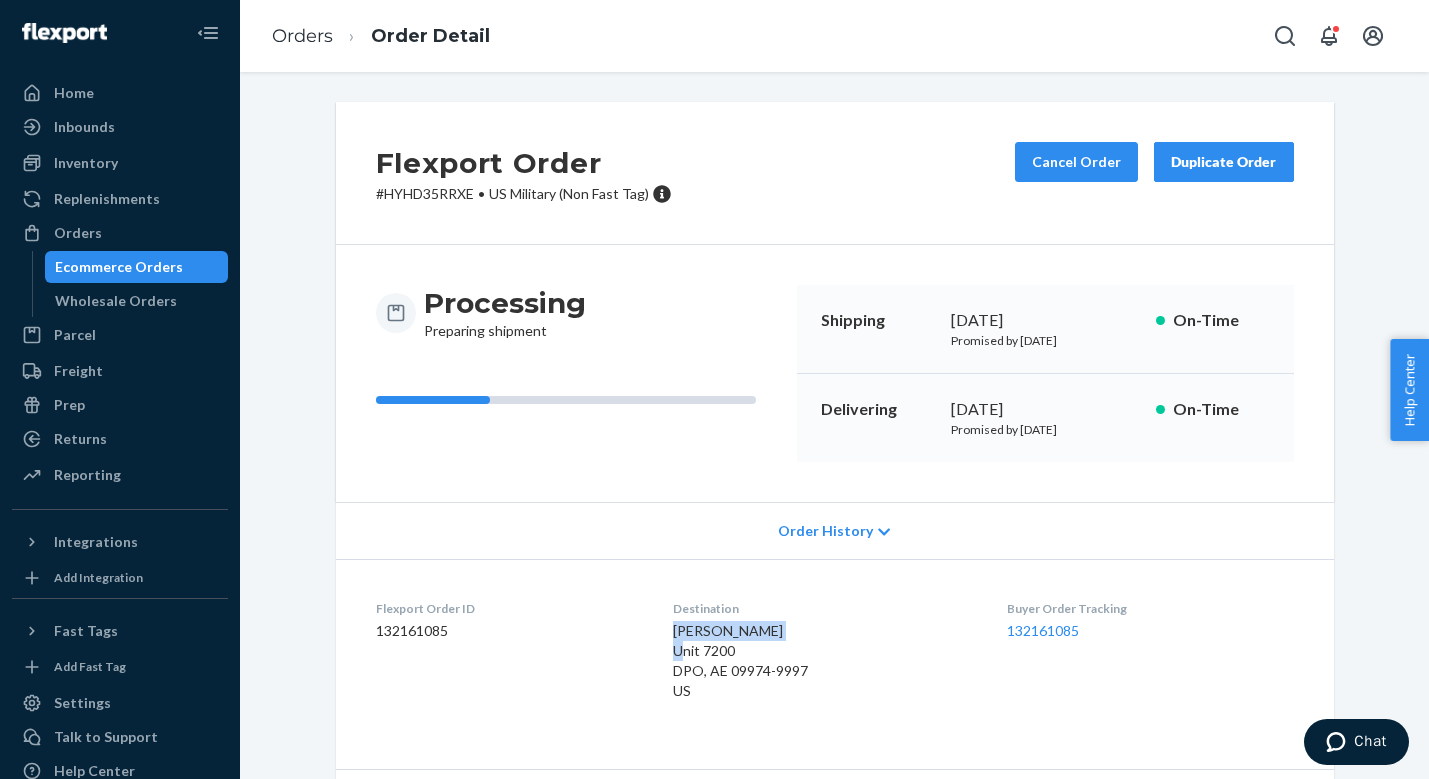 click on "[PERSON_NAME]
Unit 7200
DPO, AE 09974-9997
US" at bounding box center [740, 660] 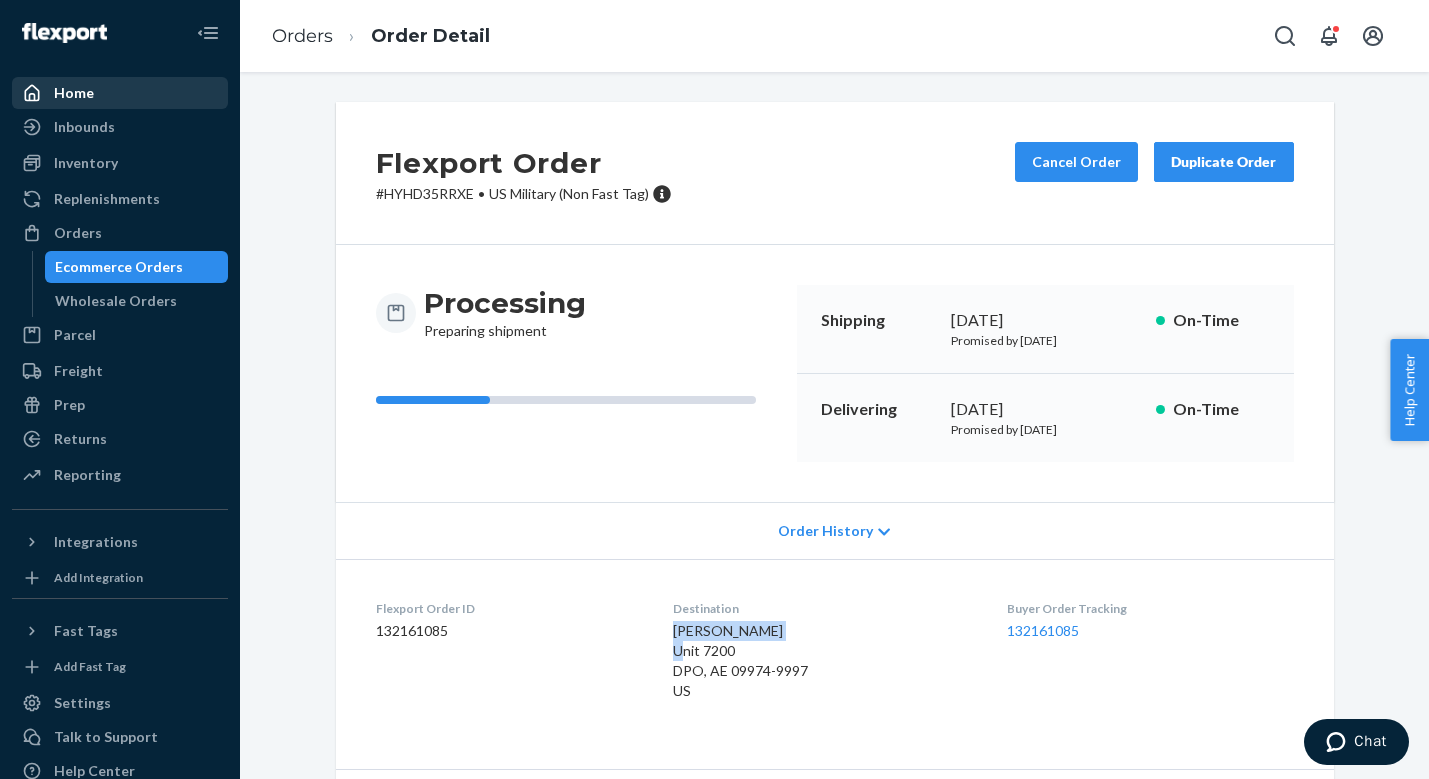 click on "Home" at bounding box center (74, 93) 